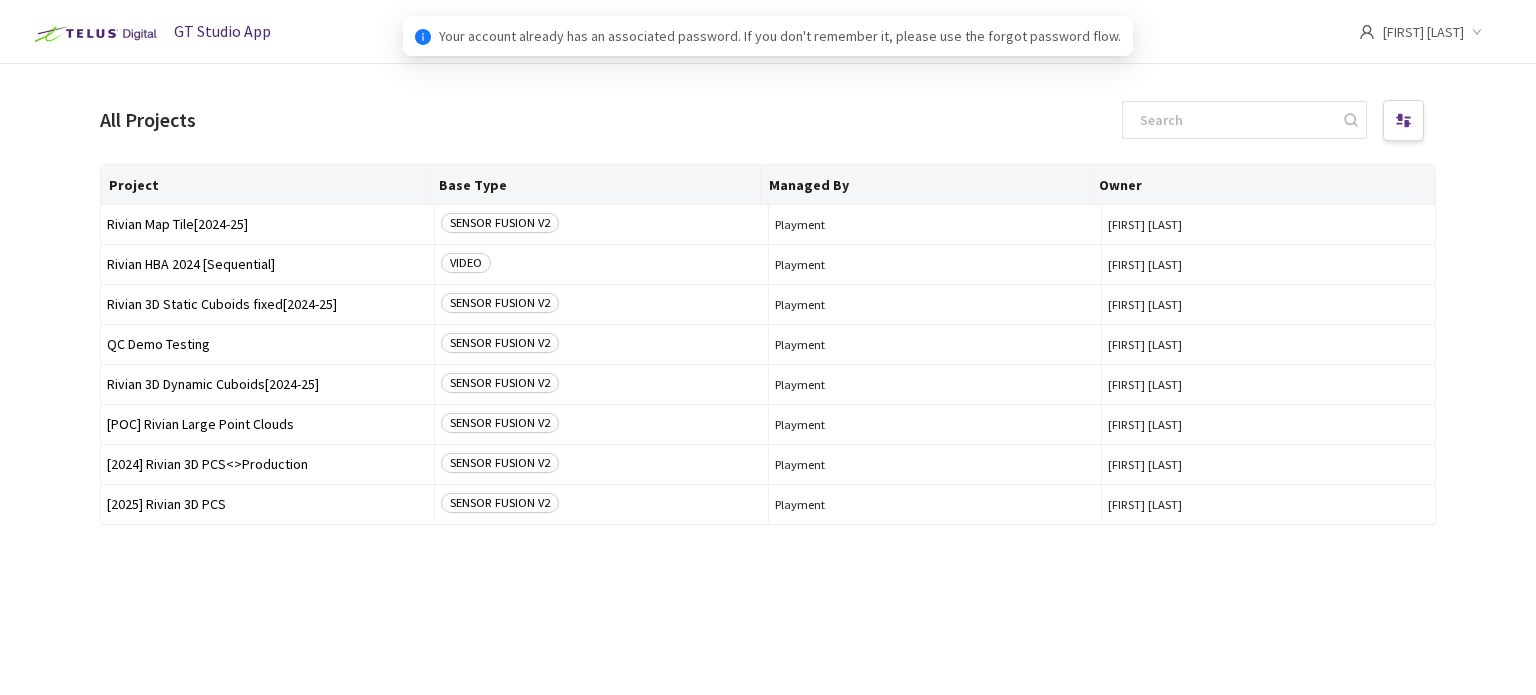 scroll, scrollTop: 0, scrollLeft: 0, axis: both 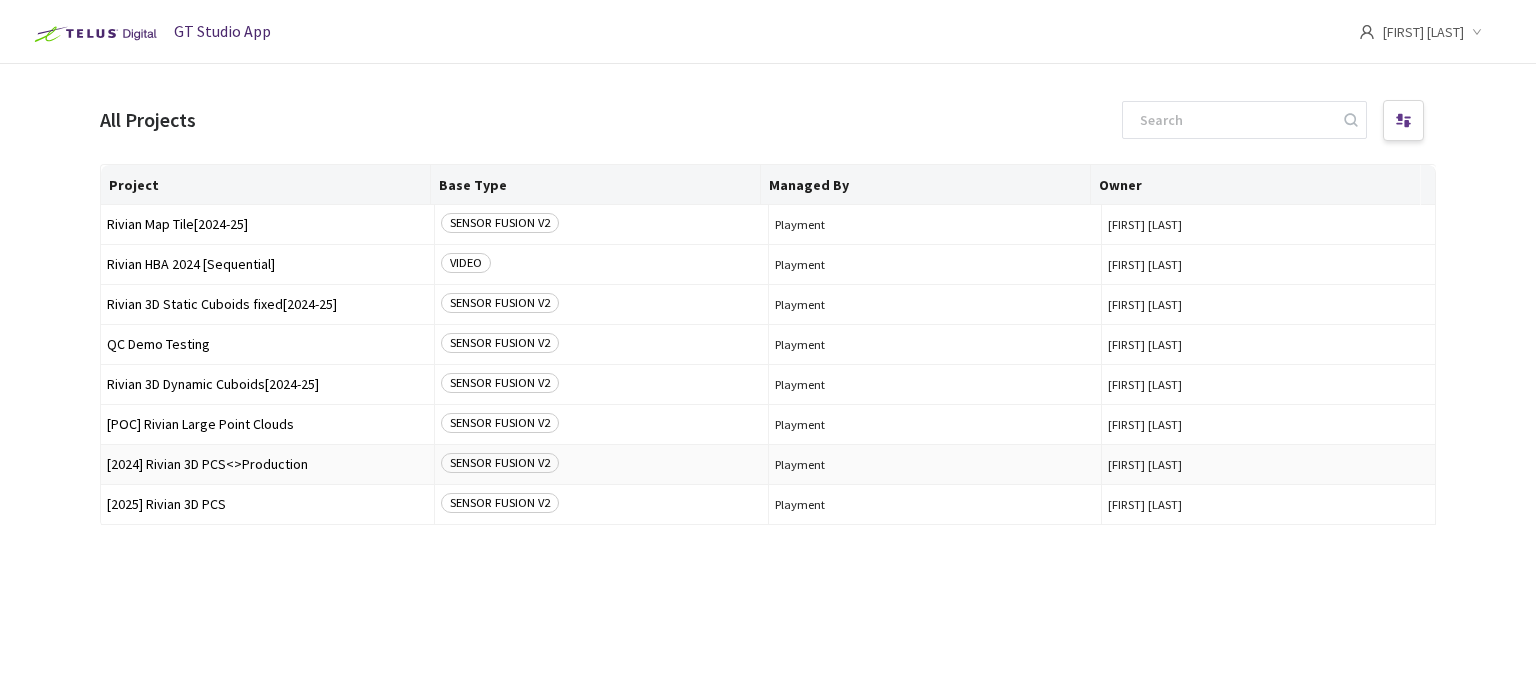 click on "[2024] Rivian 3D PCS<>Production" at bounding box center (268, 465) 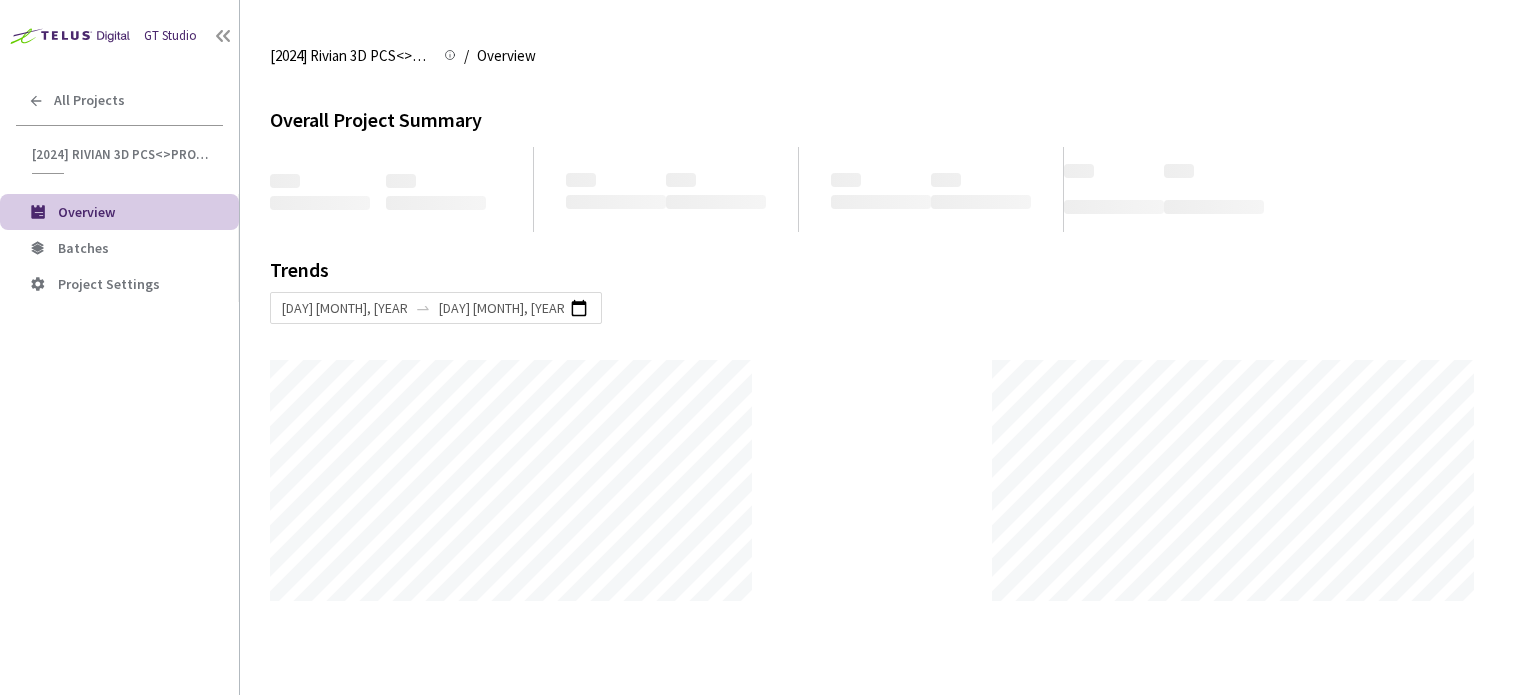 scroll, scrollTop: 999304, scrollLeft: 998464, axis: both 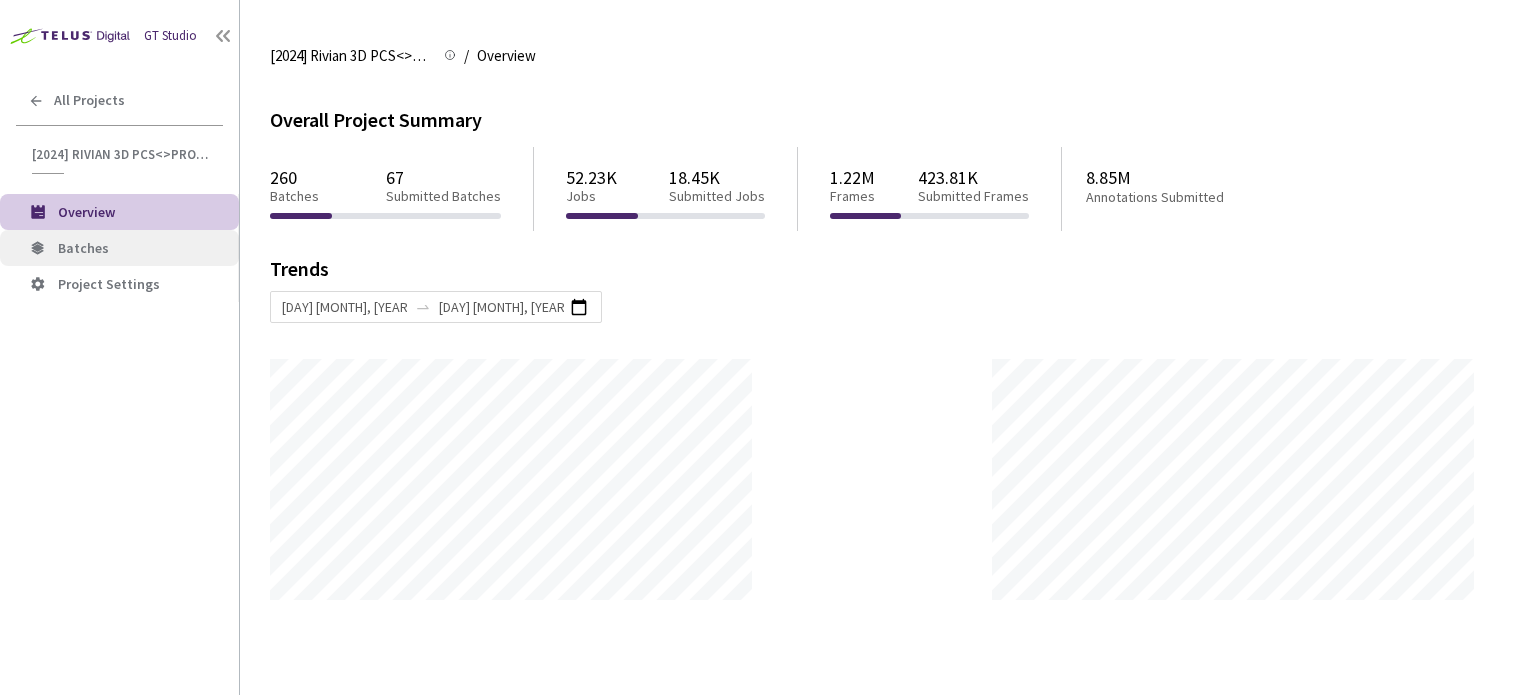 click on "Batches" at bounding box center (140, 248) 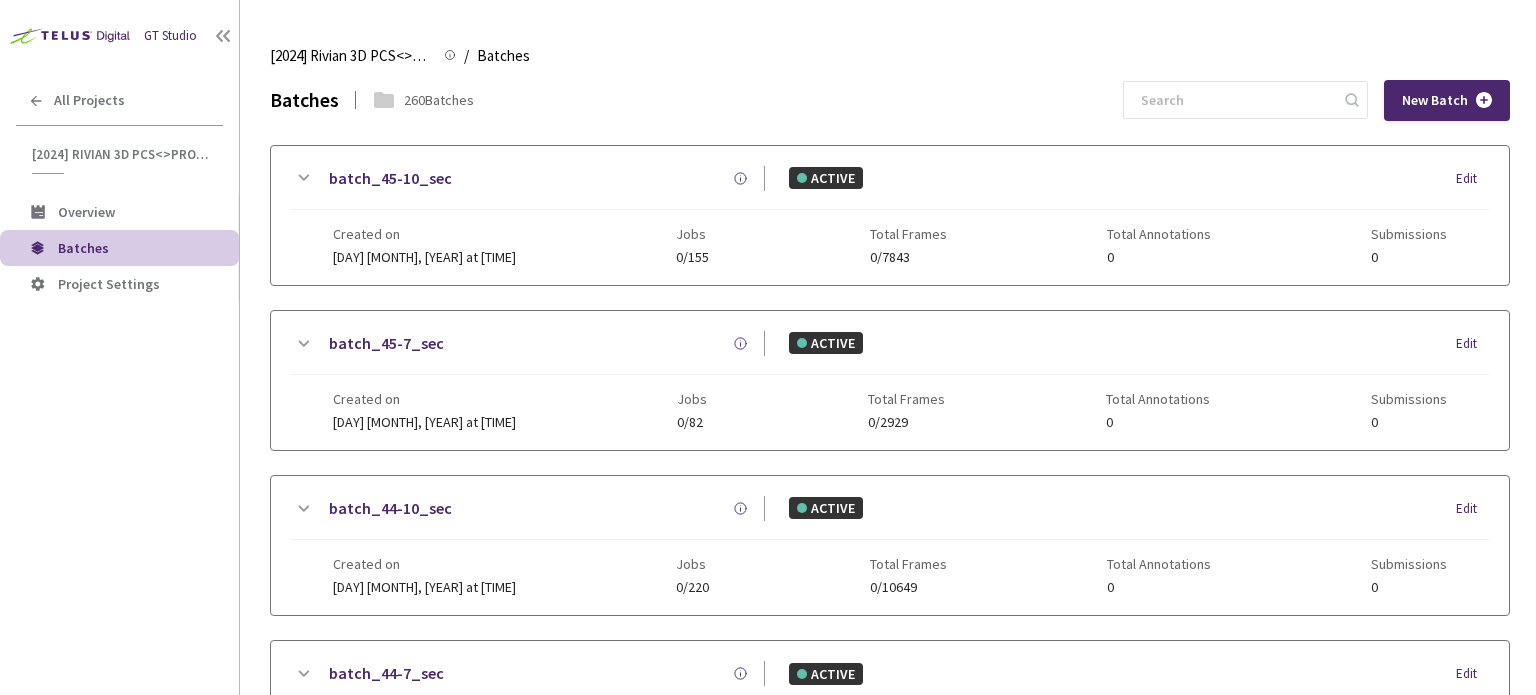 click on "All Projects" at bounding box center (119, 100) 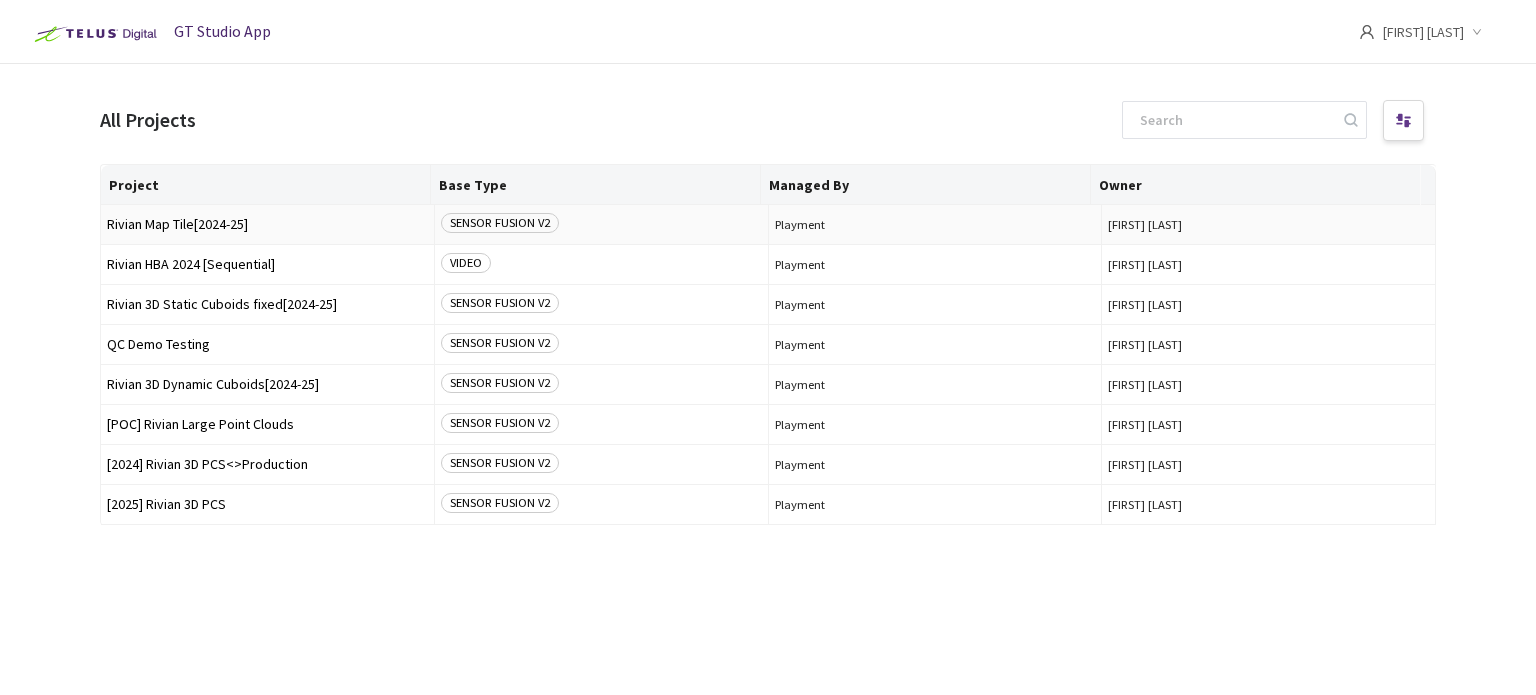 click on "Rivian Map Tile[2024-25]" at bounding box center [267, 224] 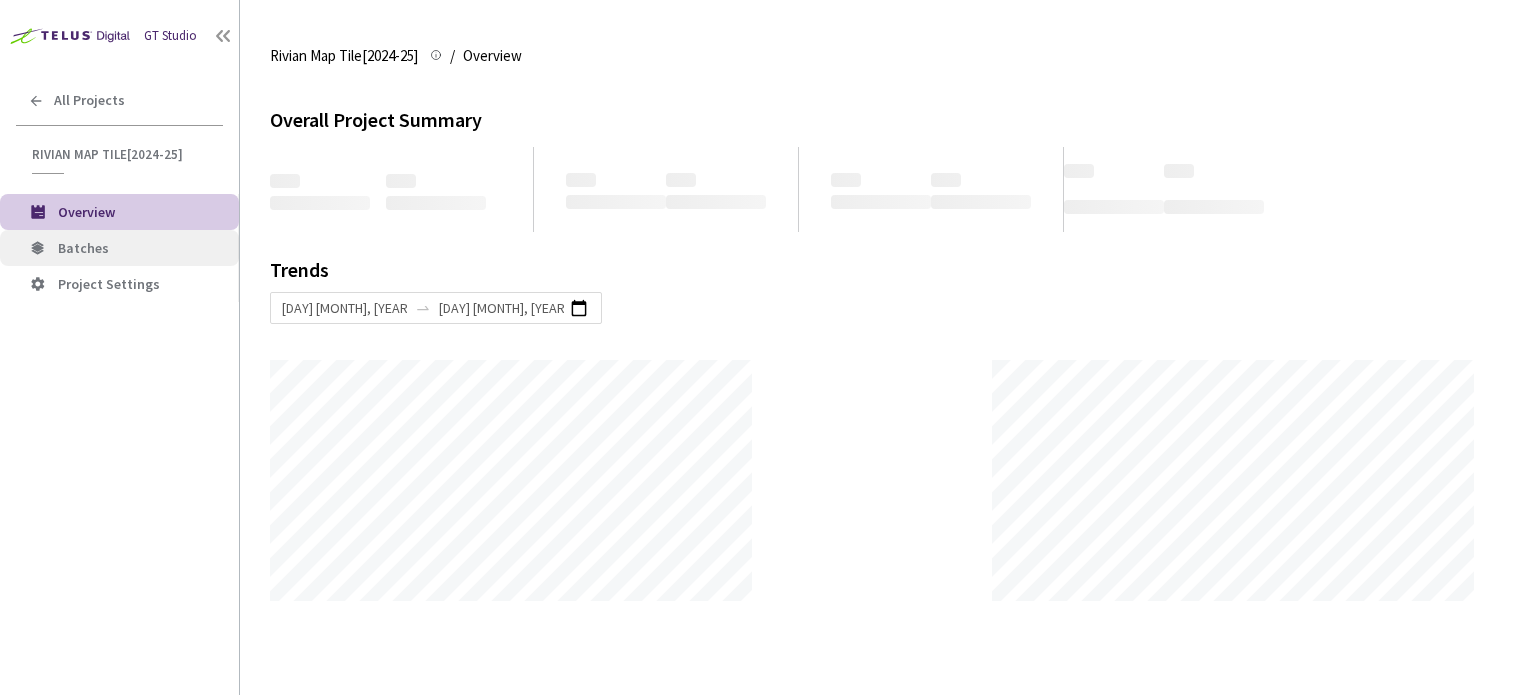 scroll, scrollTop: 999304, scrollLeft: 998464, axis: both 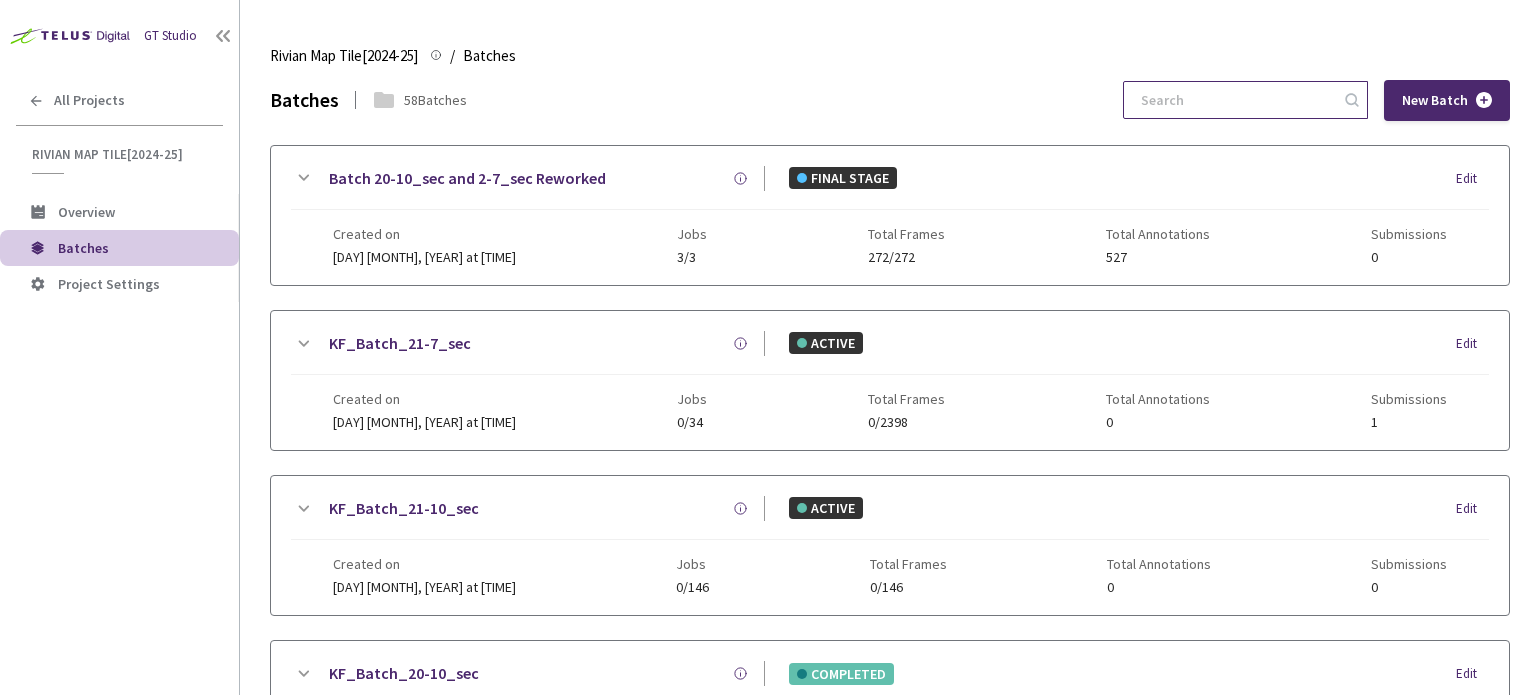 click at bounding box center (1235, 100) 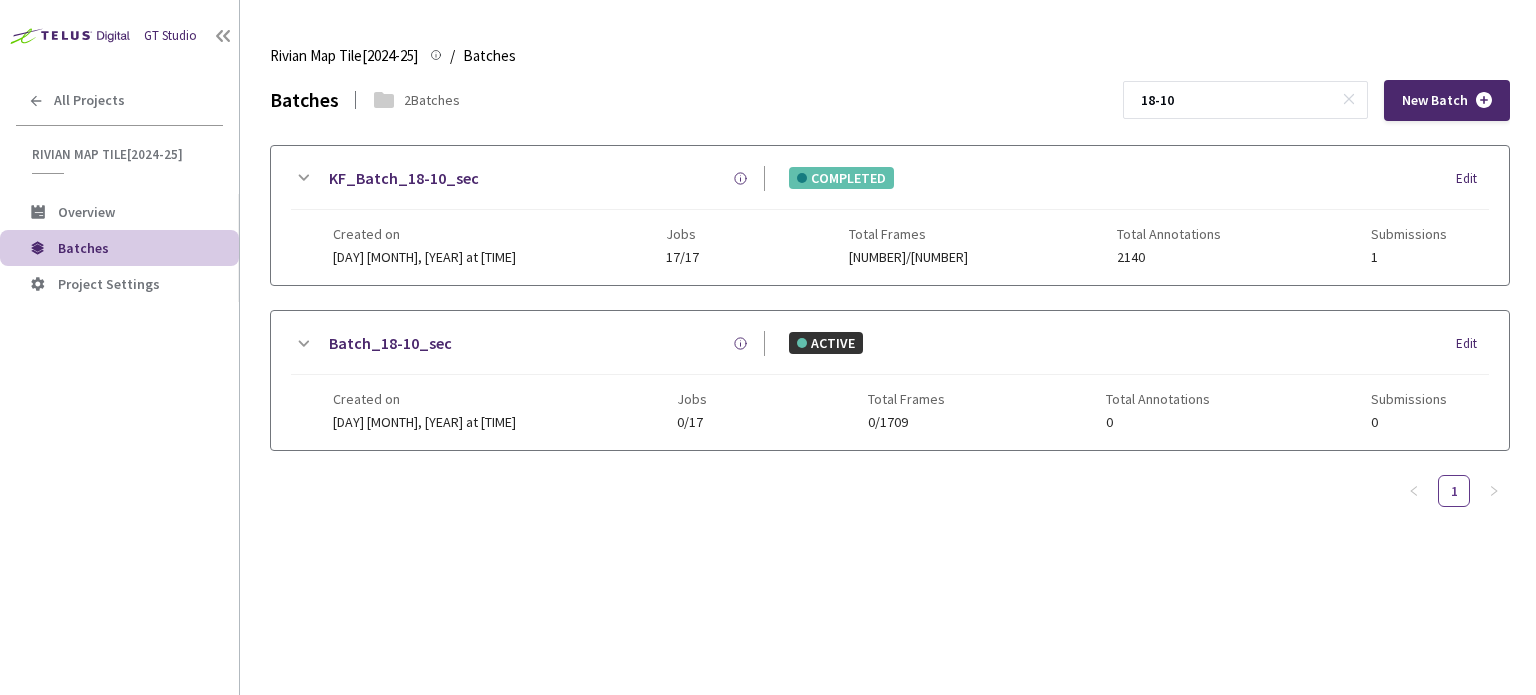 type on "18-10" 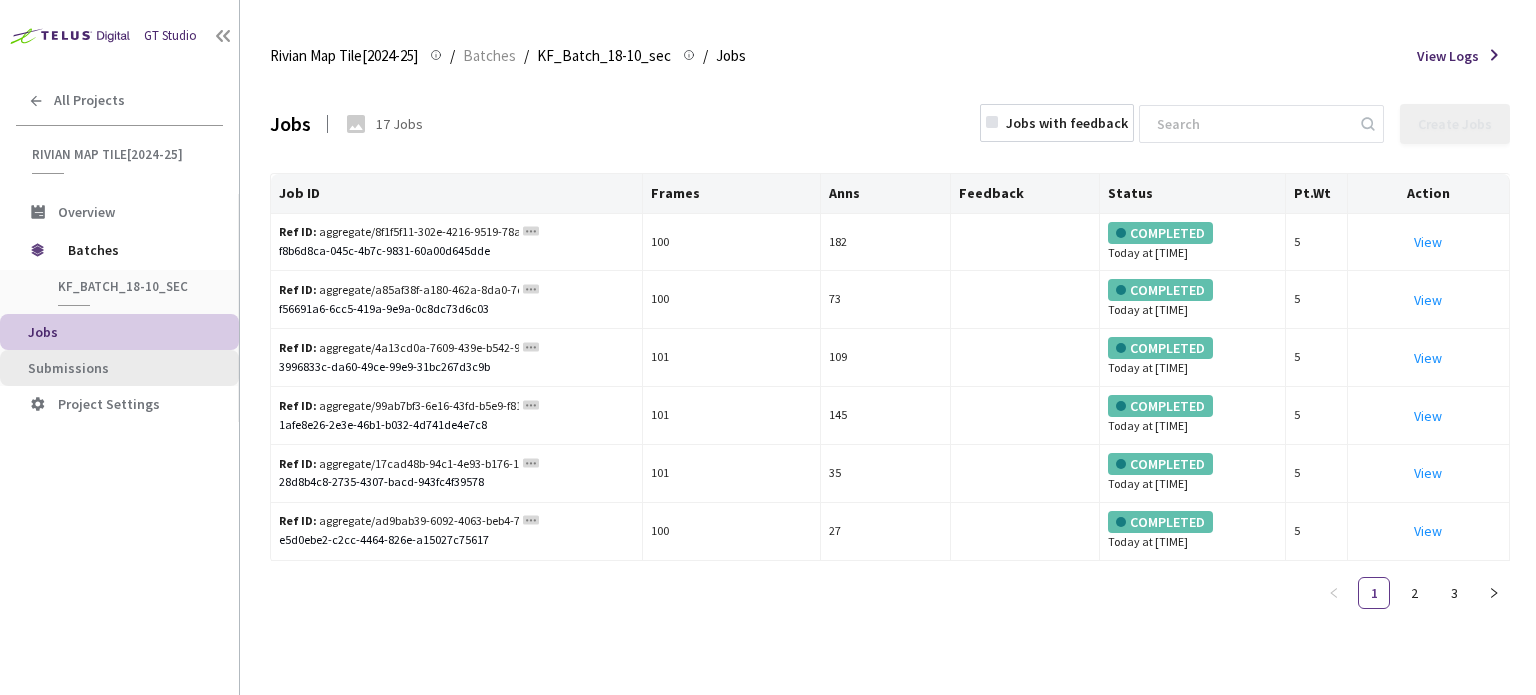 click on "Submissions" at bounding box center [125, 368] 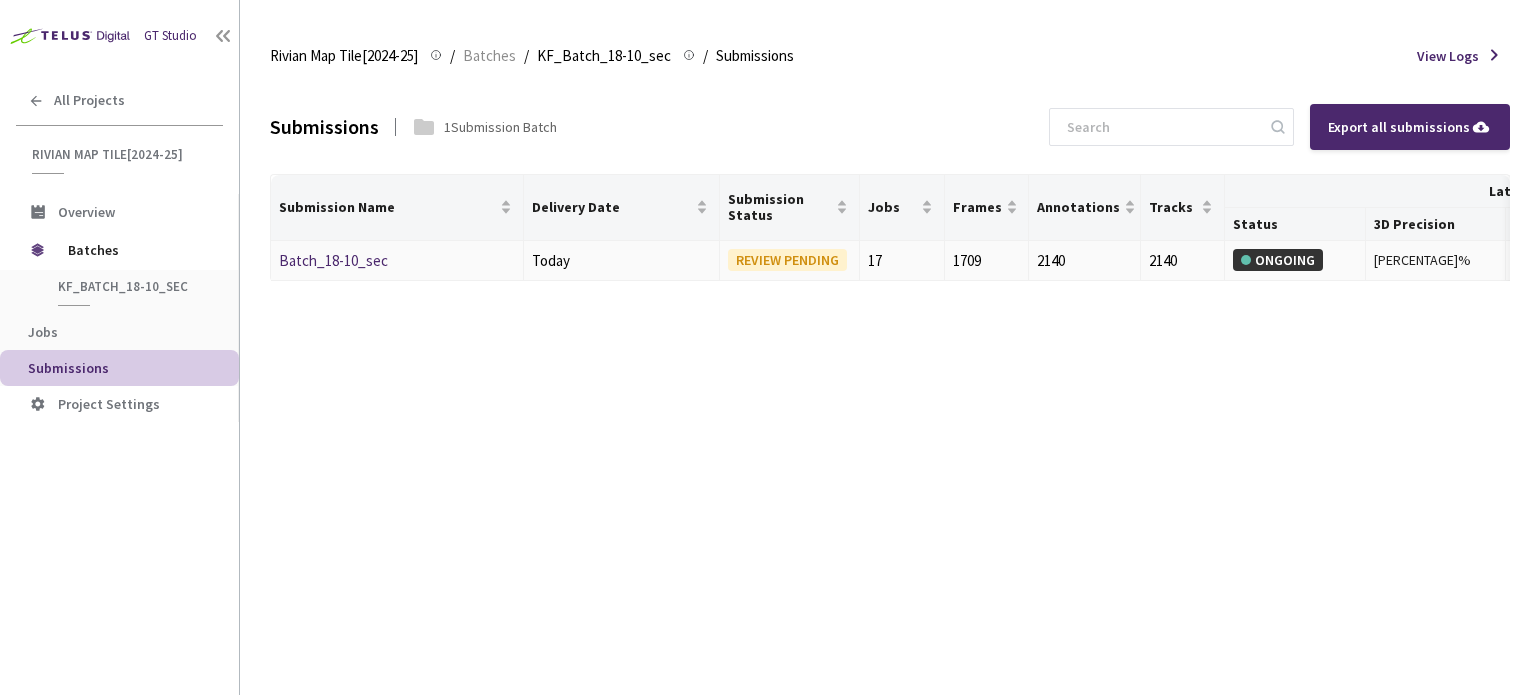 click on "Batch_18-10_sec" at bounding box center (333, 260) 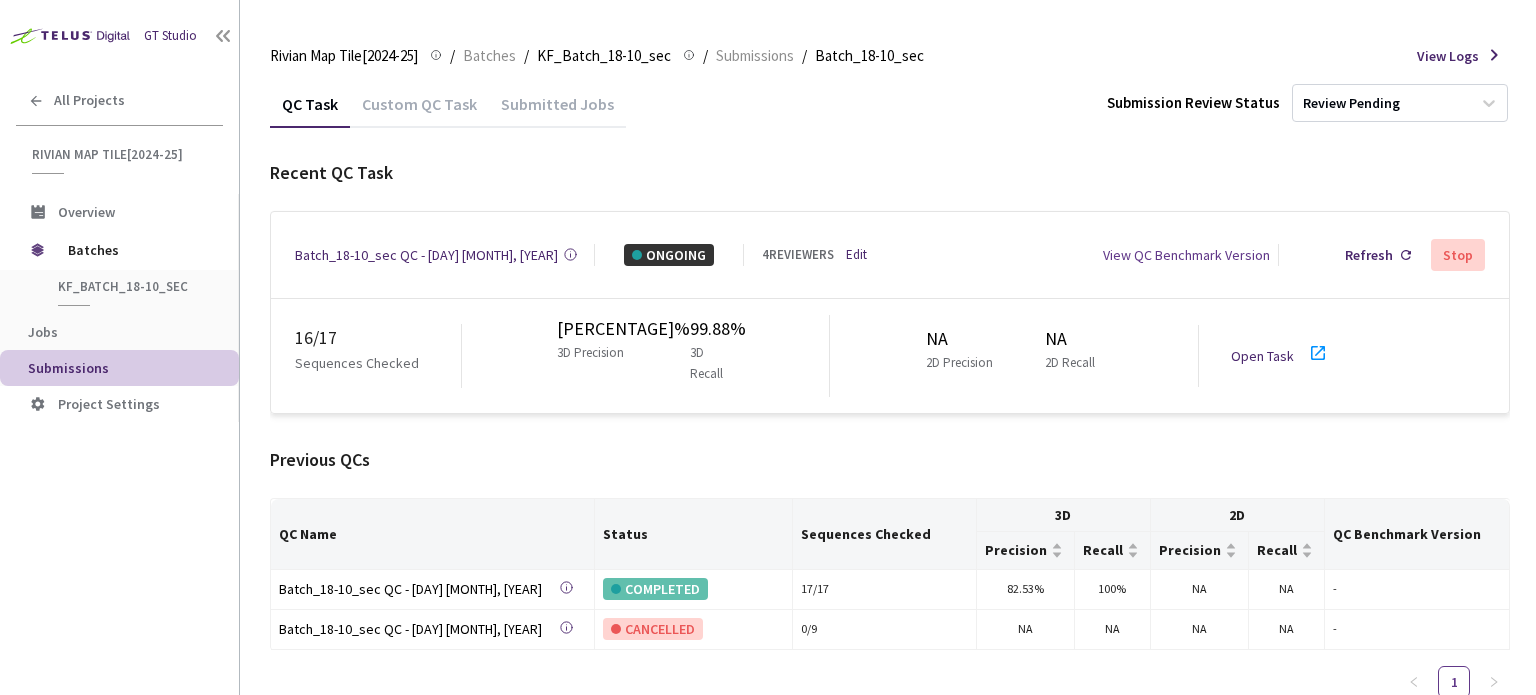 click 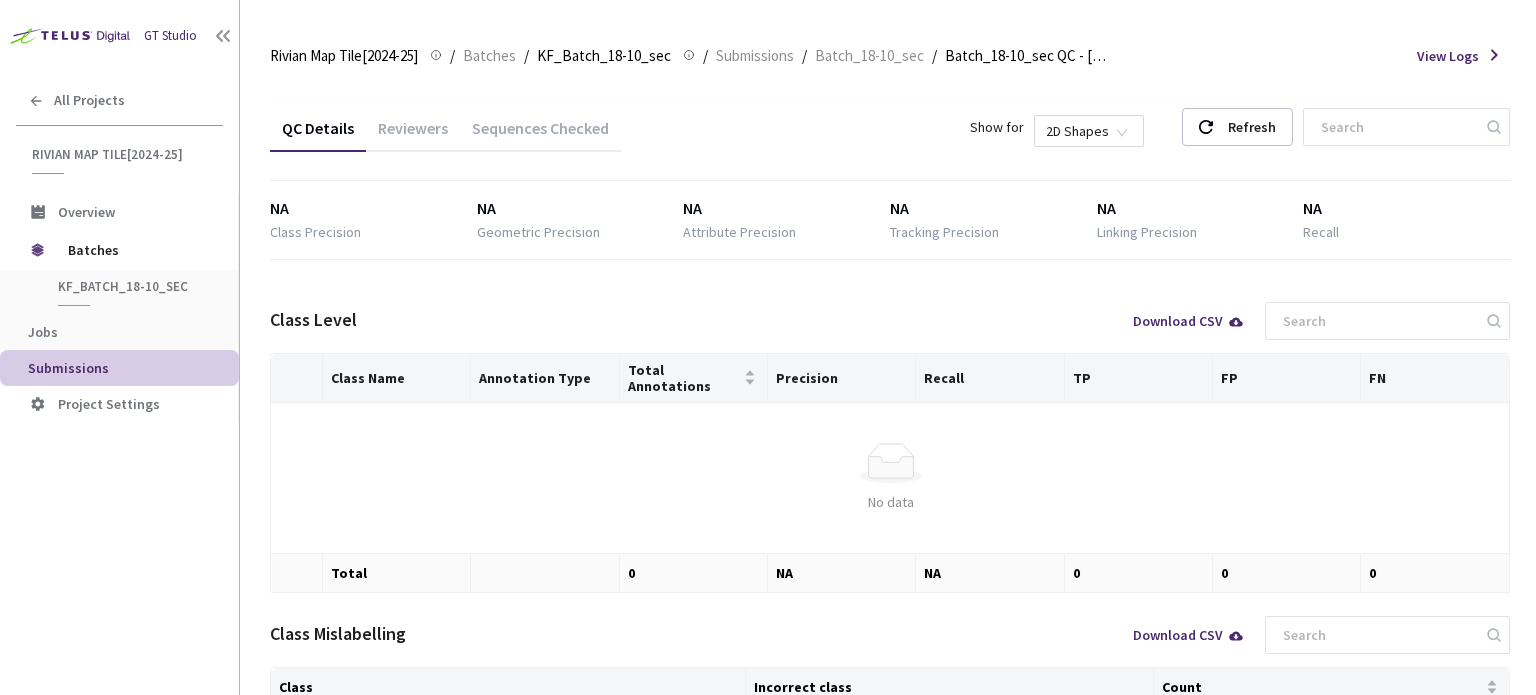 click on "Sequences Checked" at bounding box center [540, 135] 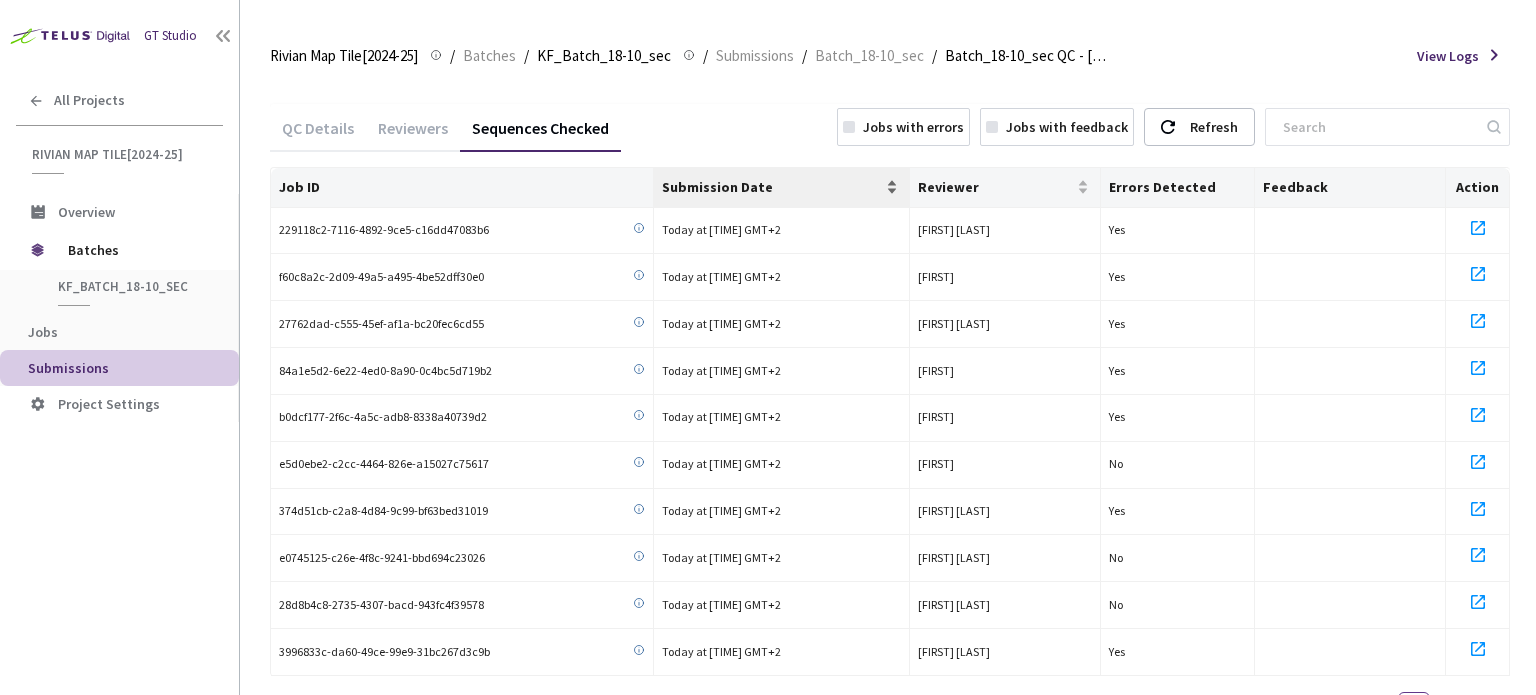 click on "Submission Date" at bounding box center (771, 187) 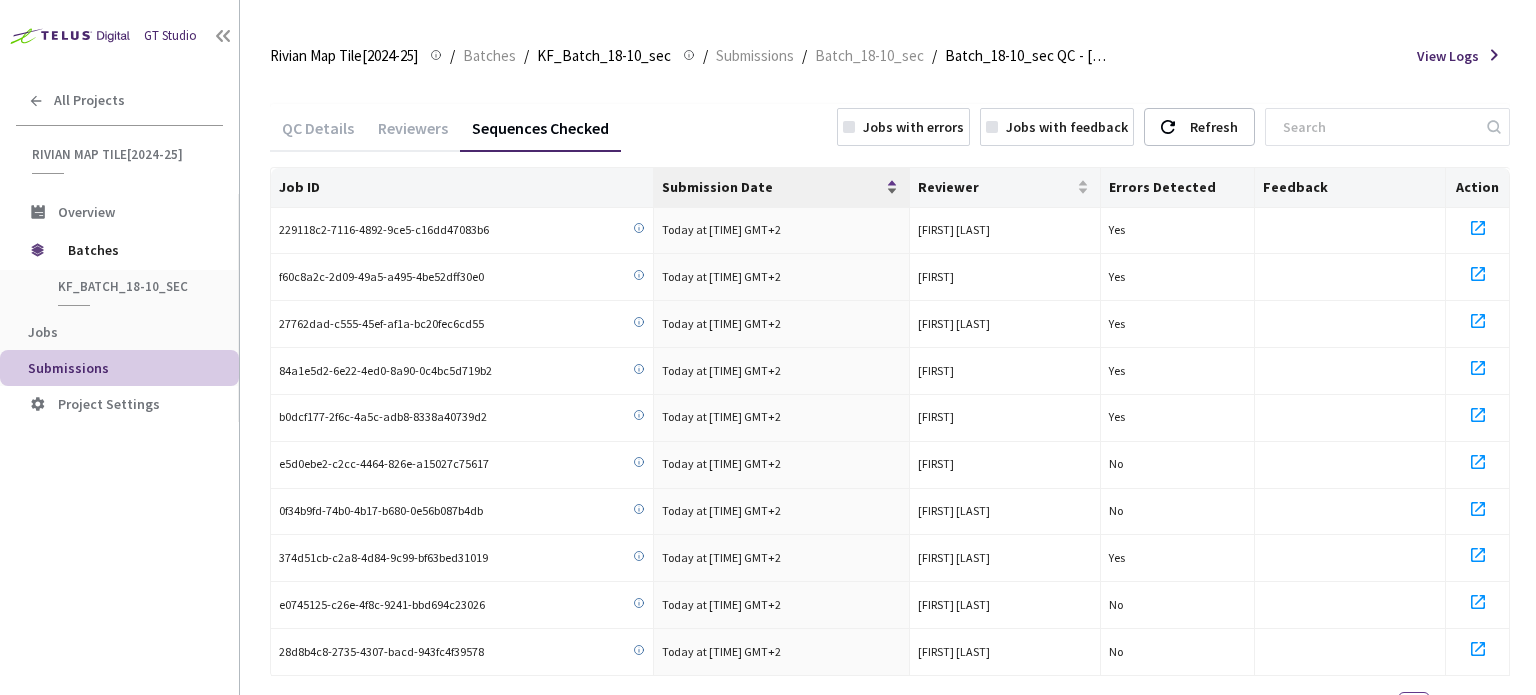 click on "Submission Date" at bounding box center [771, 187] 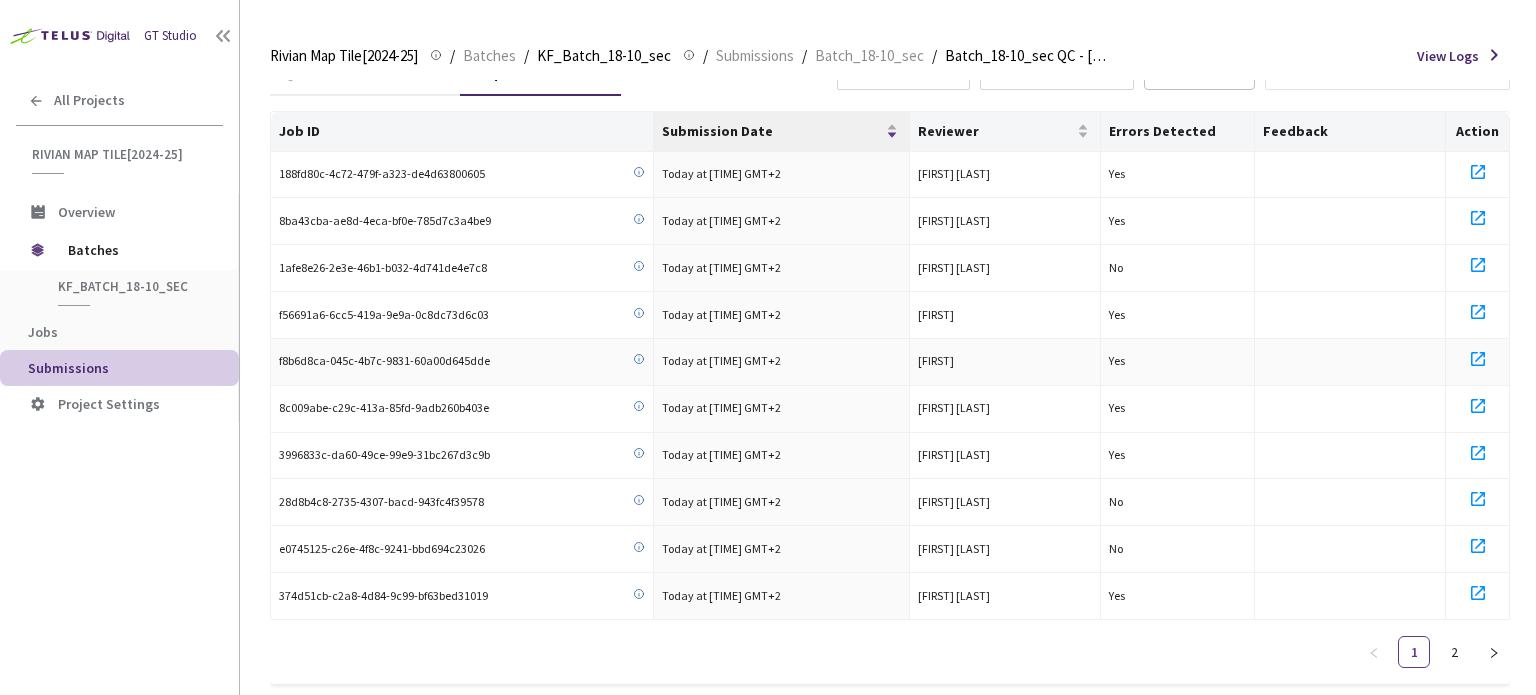 scroll, scrollTop: 0, scrollLeft: 0, axis: both 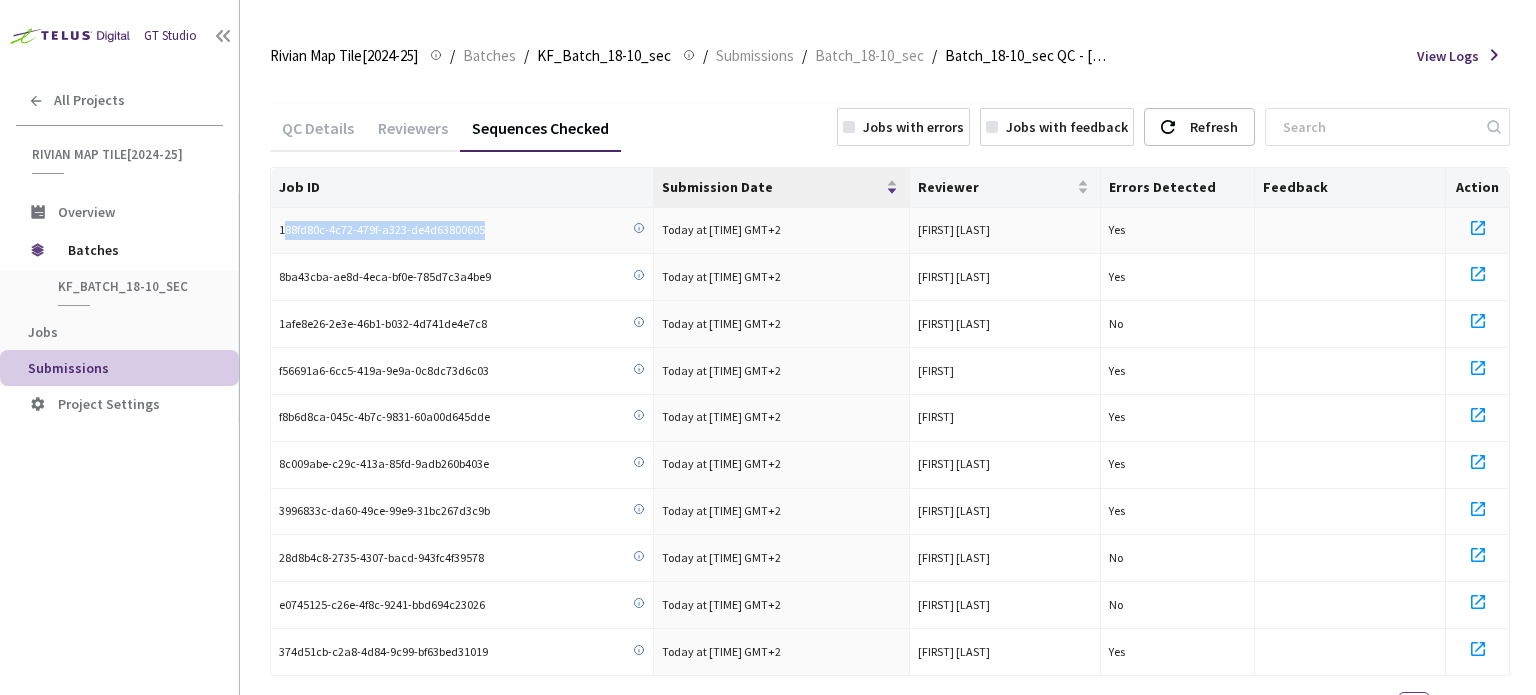 drag, startPoint x: 482, startPoint y: 229, endPoint x: 282, endPoint y: 211, distance: 200.80836 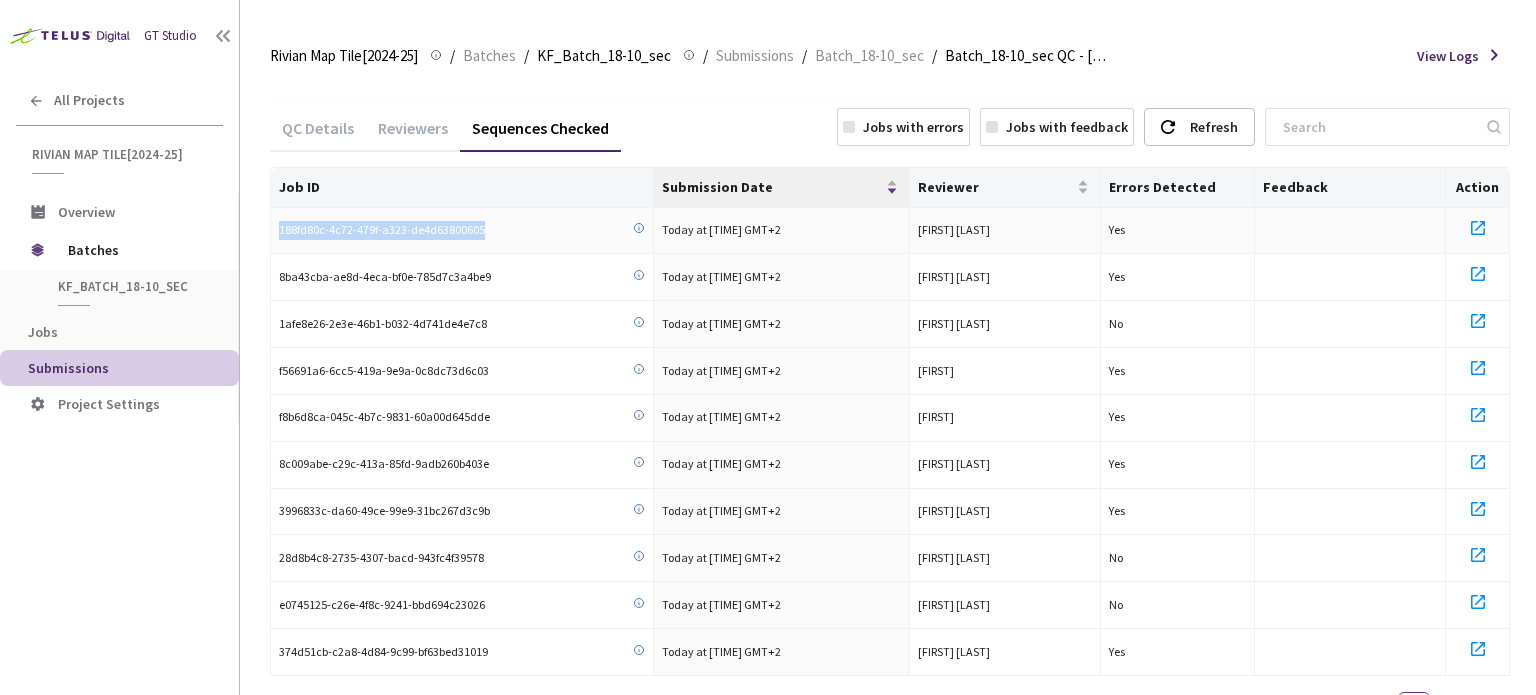 drag, startPoint x: 485, startPoint y: 233, endPoint x: 281, endPoint y: 215, distance: 204.79257 